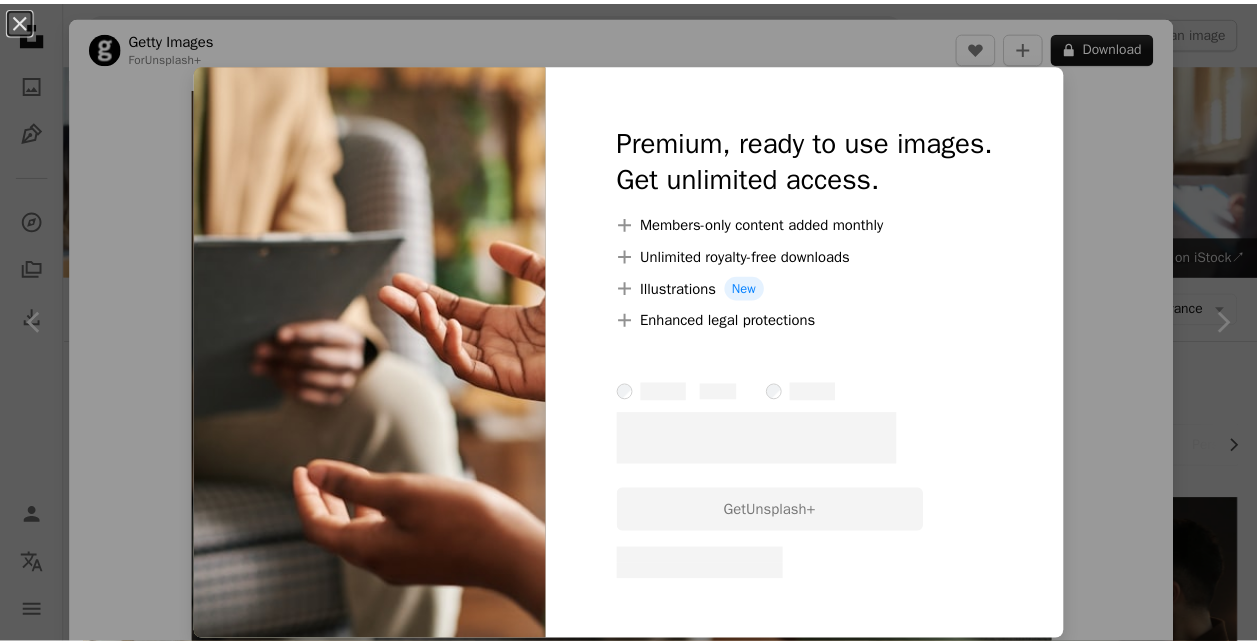 scroll, scrollTop: 1890, scrollLeft: 0, axis: vertical 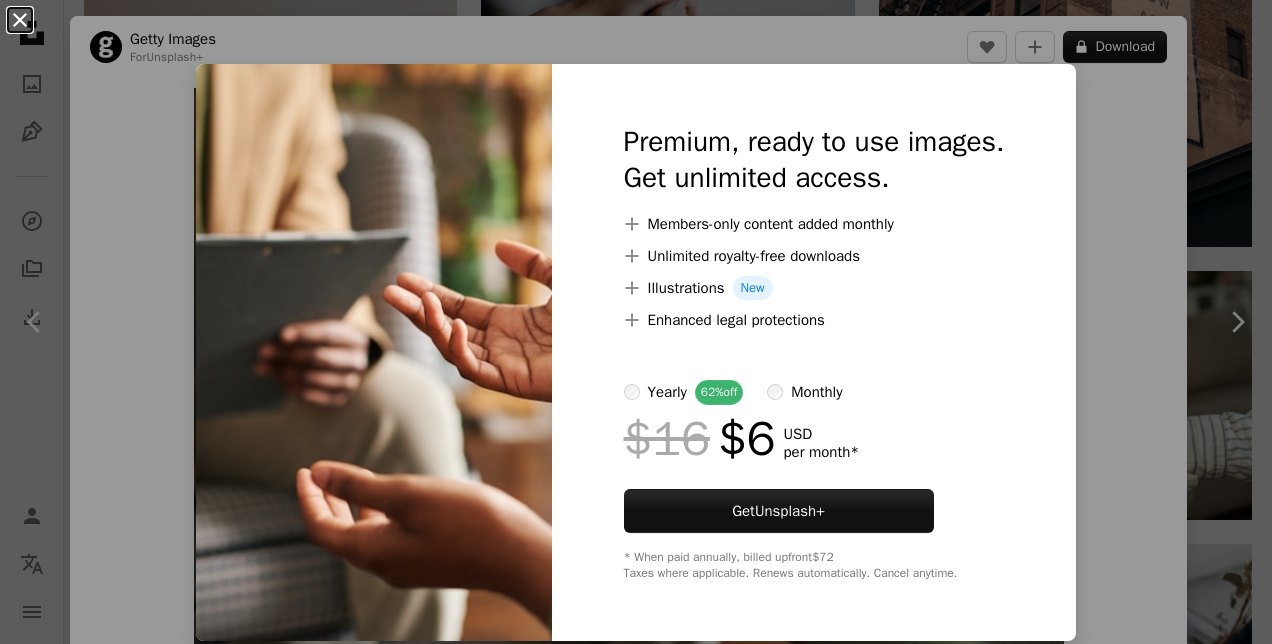 click on "An X shape" at bounding box center [20, 20] 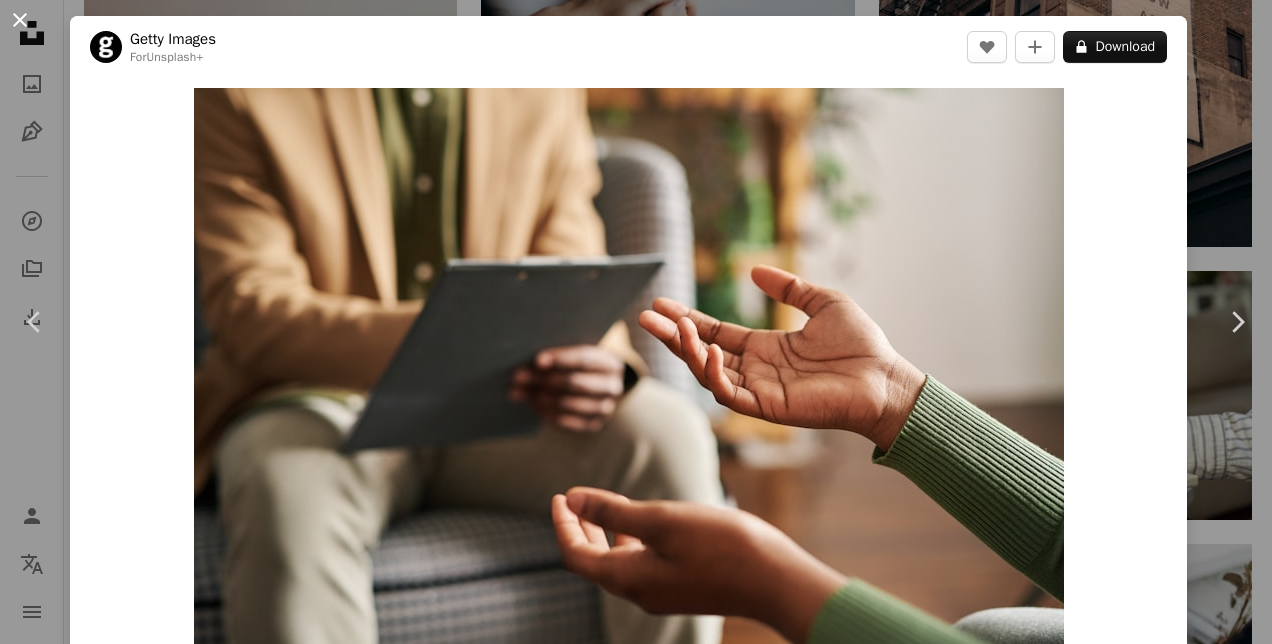 click on "An X shape" at bounding box center (20, 20) 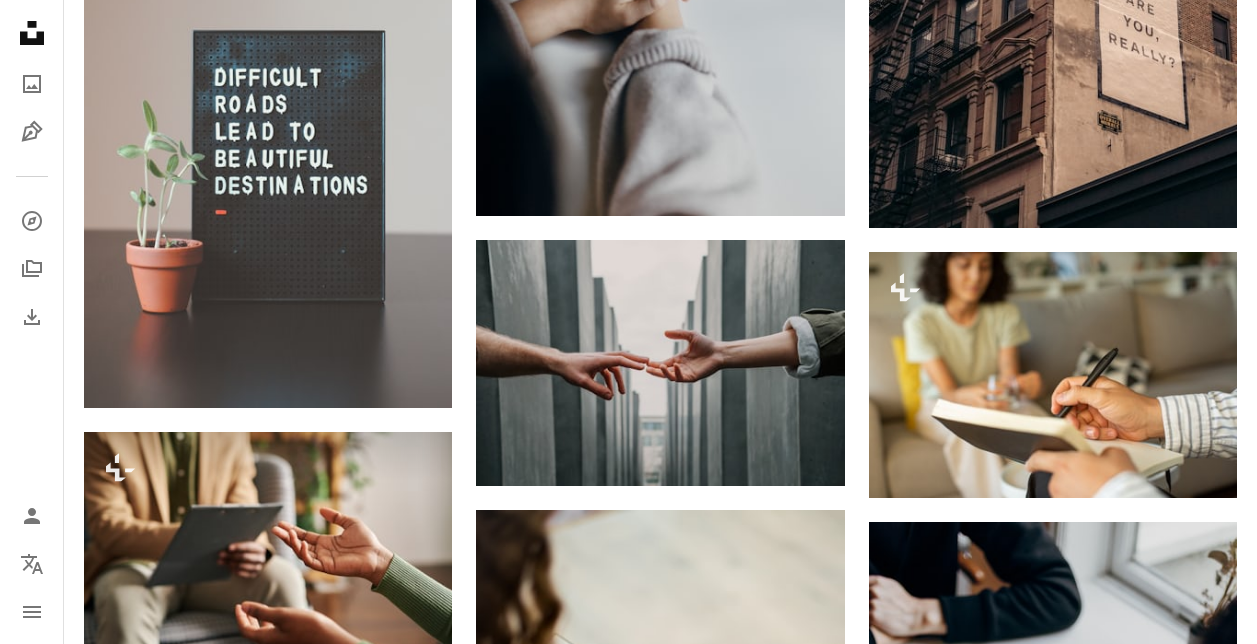 scroll, scrollTop: 2454, scrollLeft: 0, axis: vertical 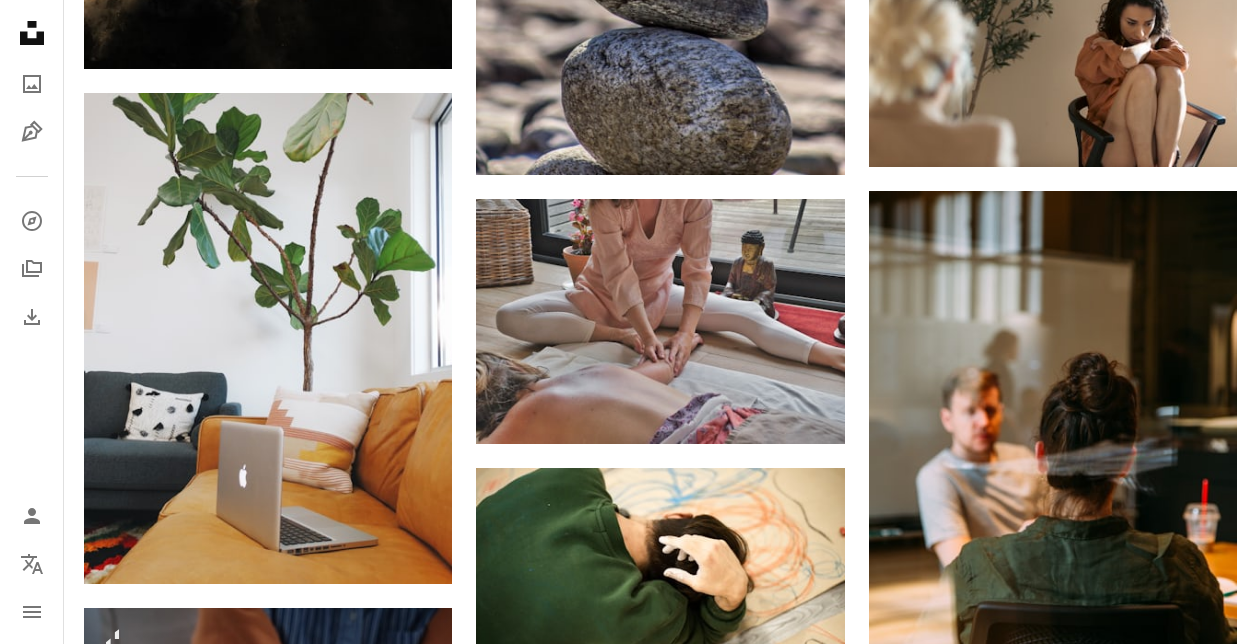 click on "Load more" at bounding box center [660, 1240] 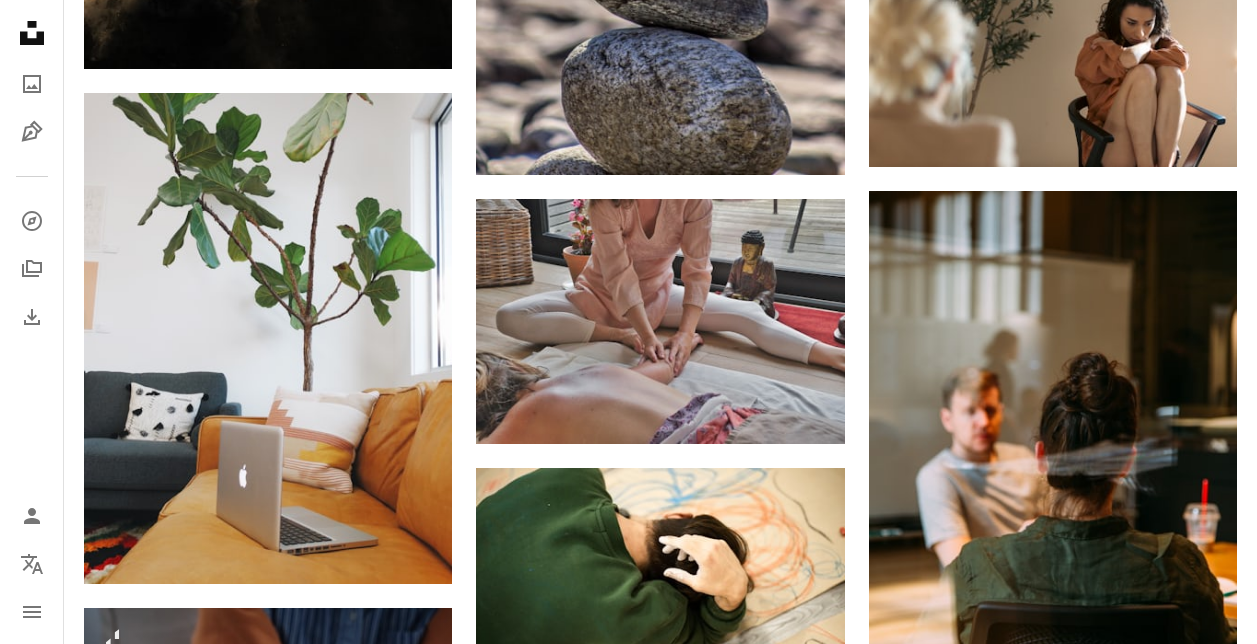 scroll, scrollTop: 5591, scrollLeft: 0, axis: vertical 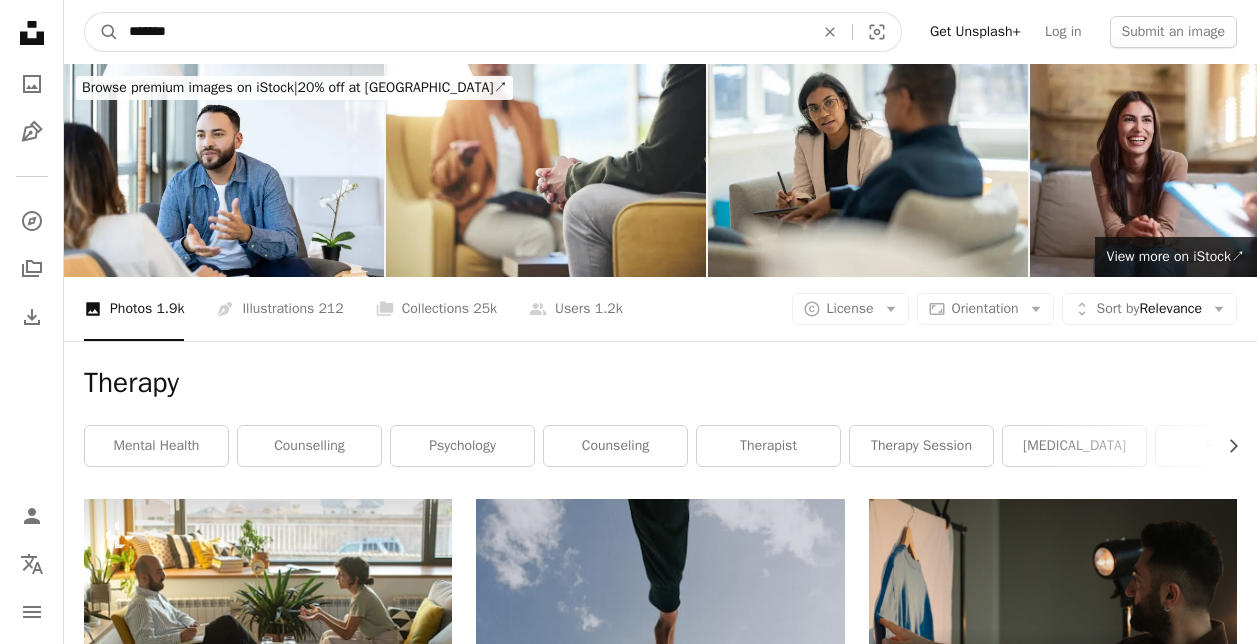 click on "*******" at bounding box center (463, 32) 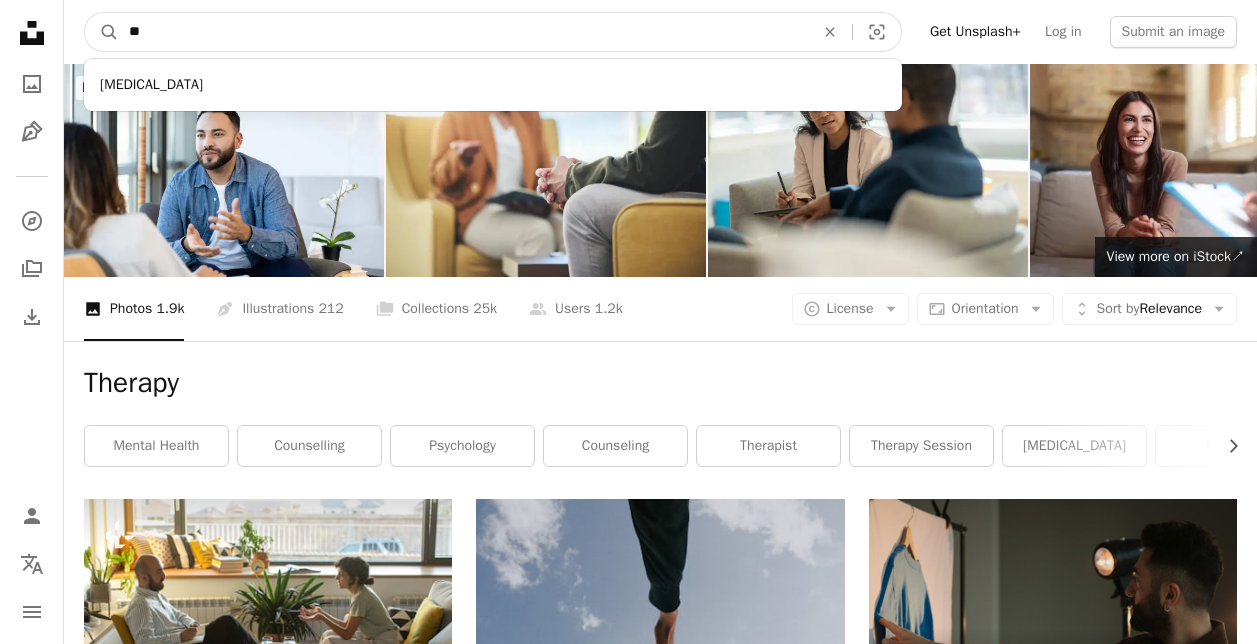 type on "*" 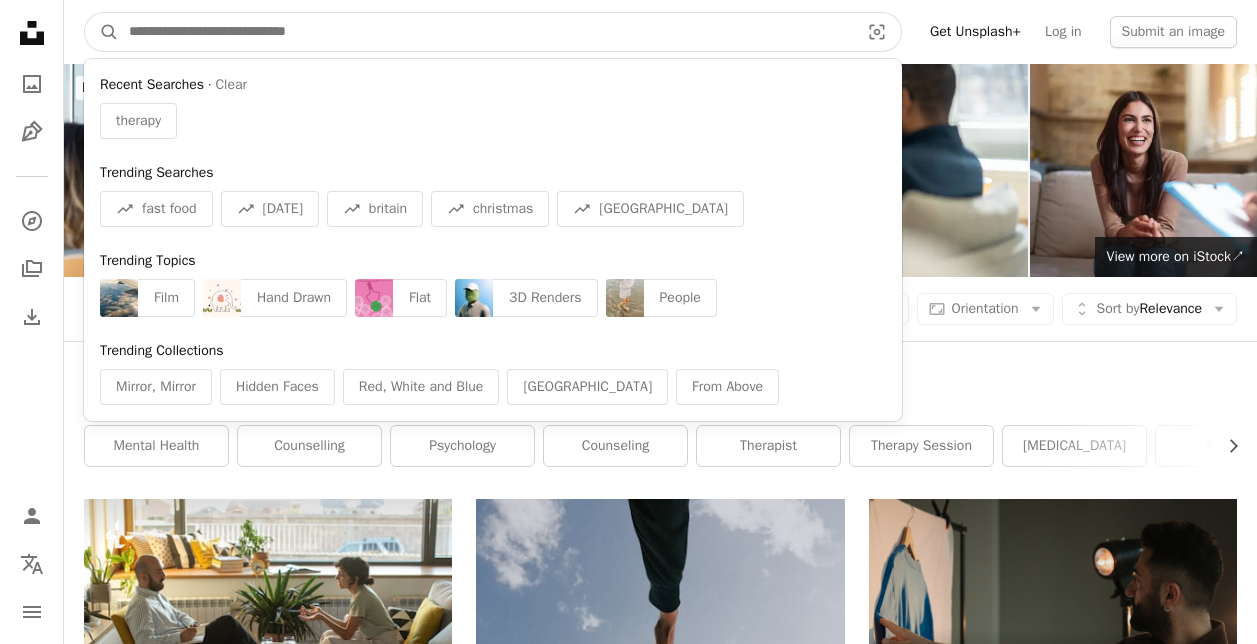 type on "*" 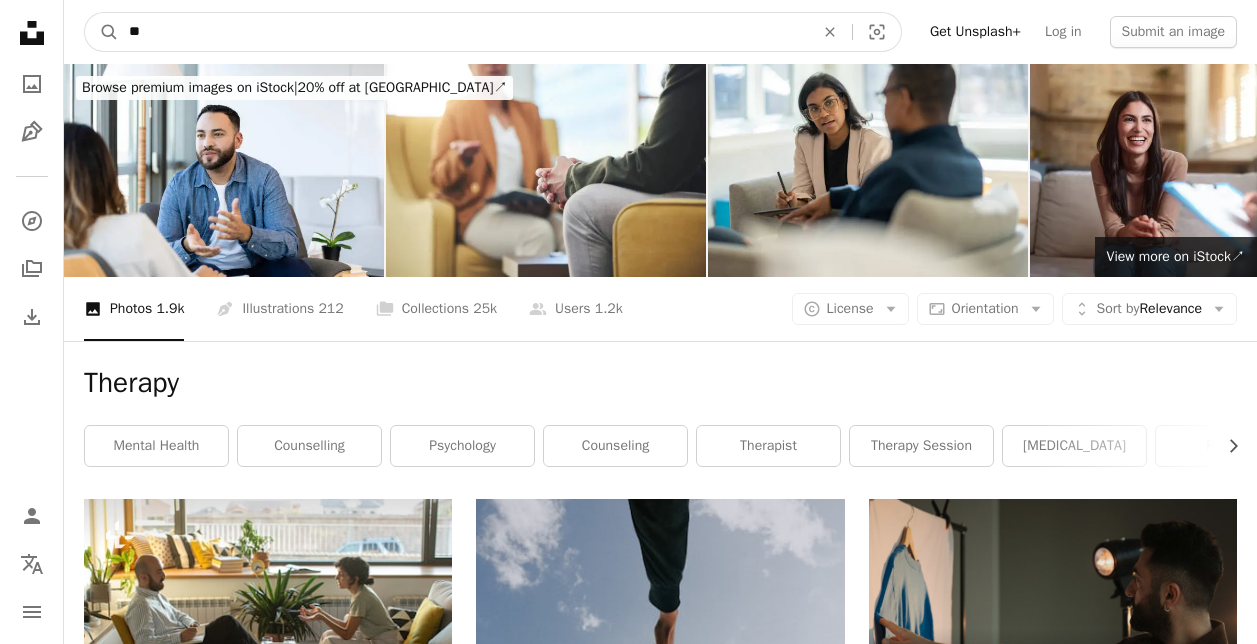 type on "*" 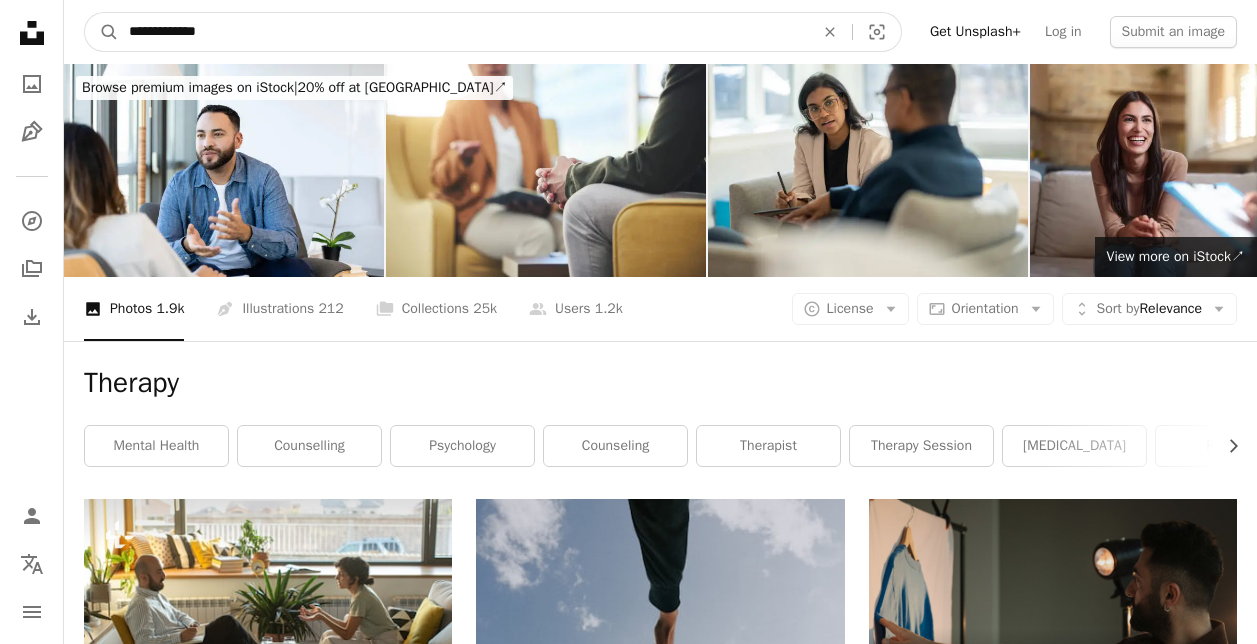 type on "**********" 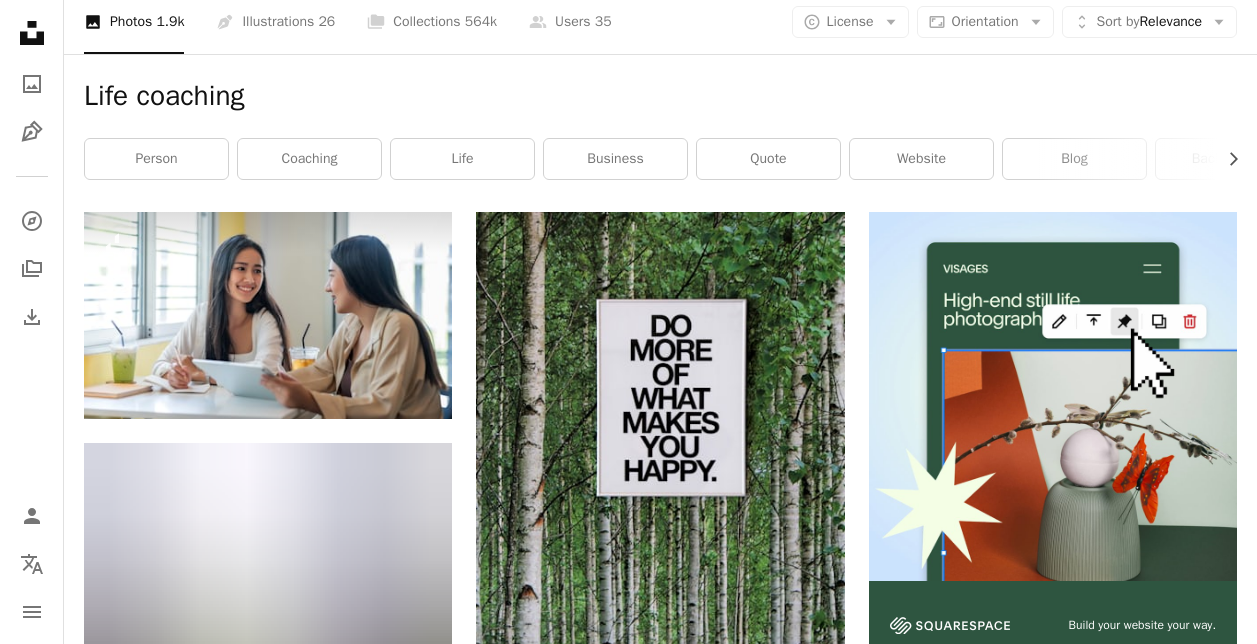 scroll, scrollTop: 258, scrollLeft: 0, axis: vertical 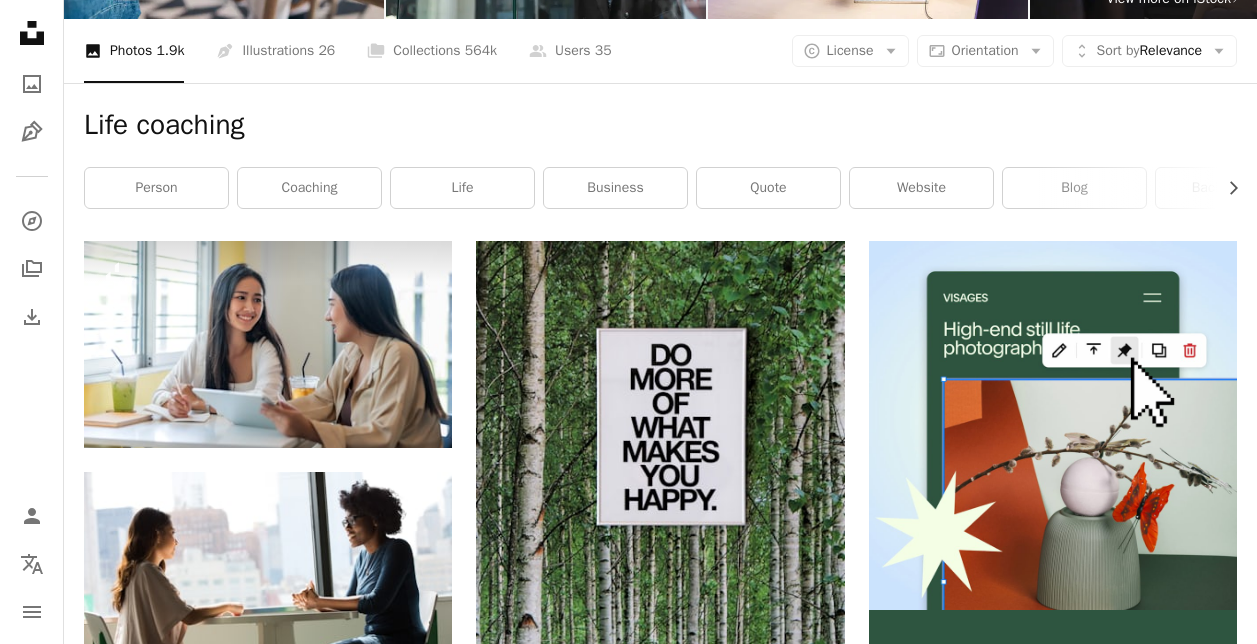 click at bounding box center (1053, 1049) 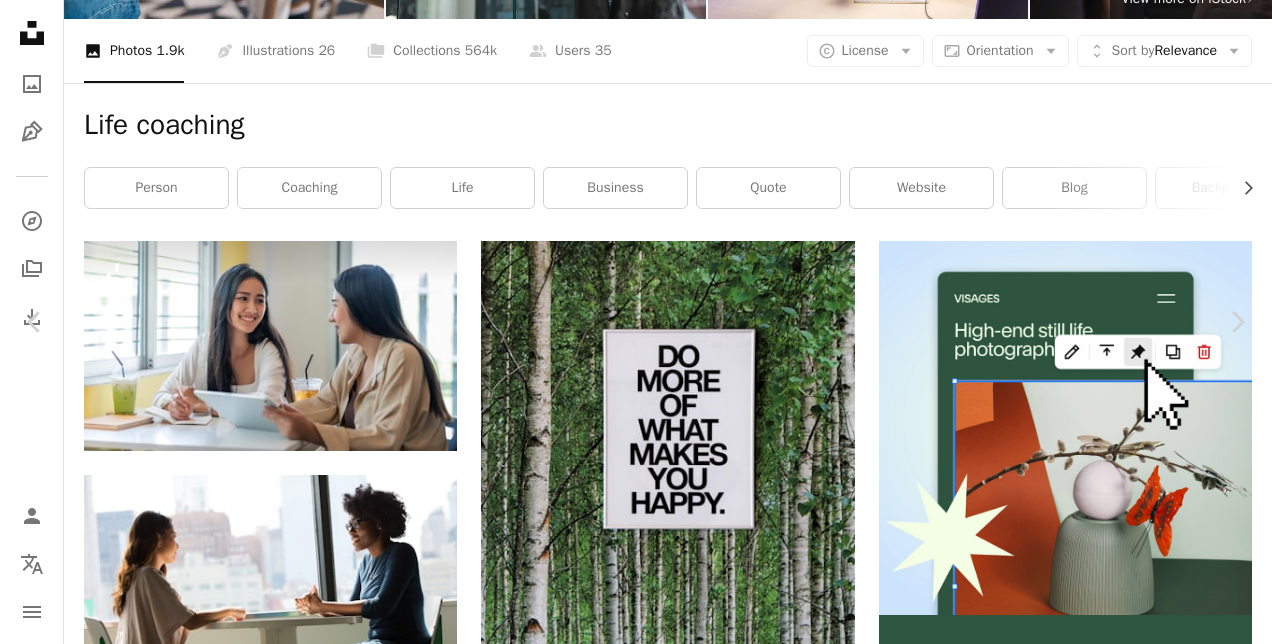 click on "Download free" at bounding box center [1077, 4181] 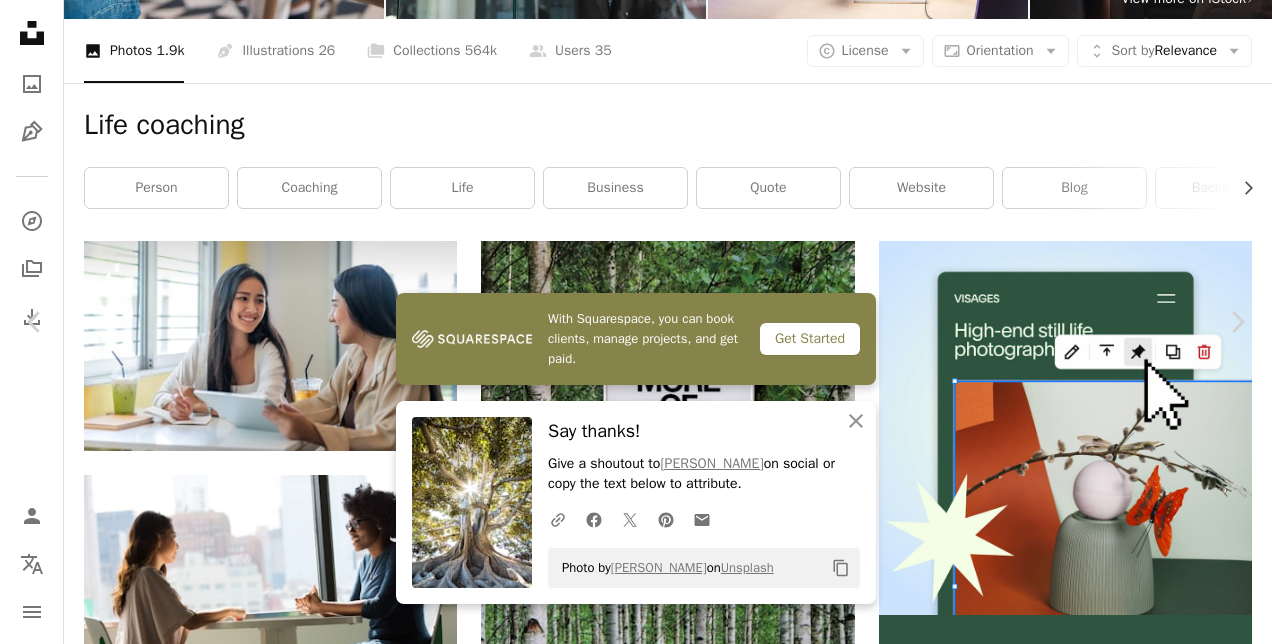 click on "An X shape" at bounding box center (20, 20) 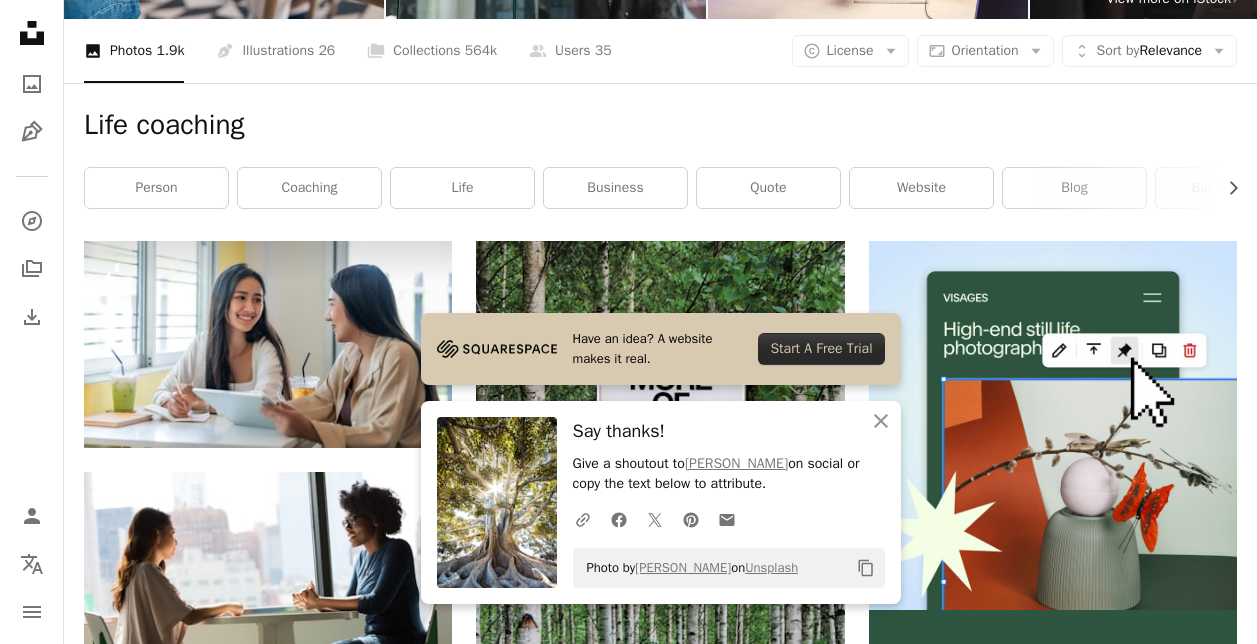 scroll, scrollTop: 821, scrollLeft: 0, axis: vertical 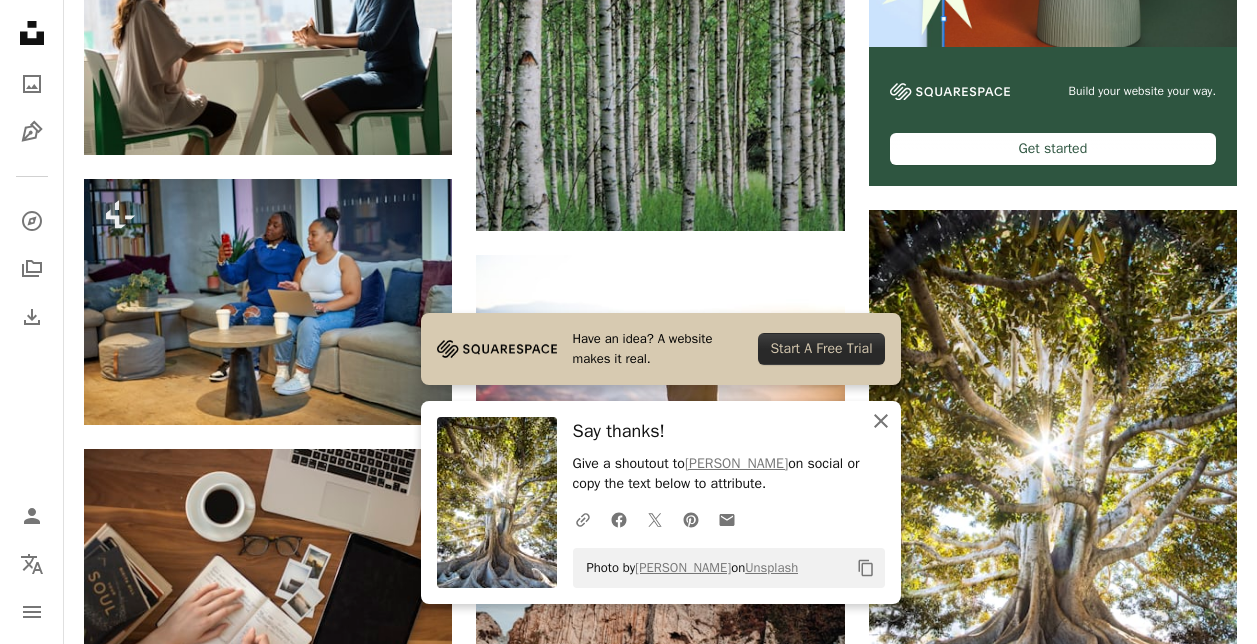 click on "An X shape" 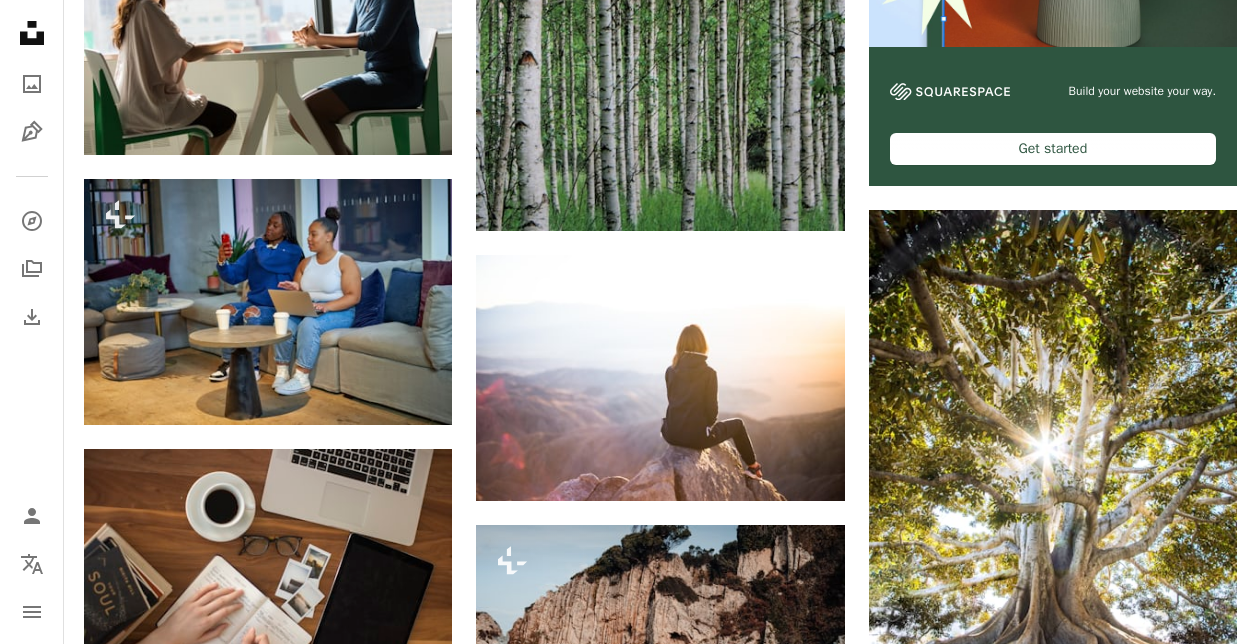 scroll, scrollTop: 1385, scrollLeft: 0, axis: vertical 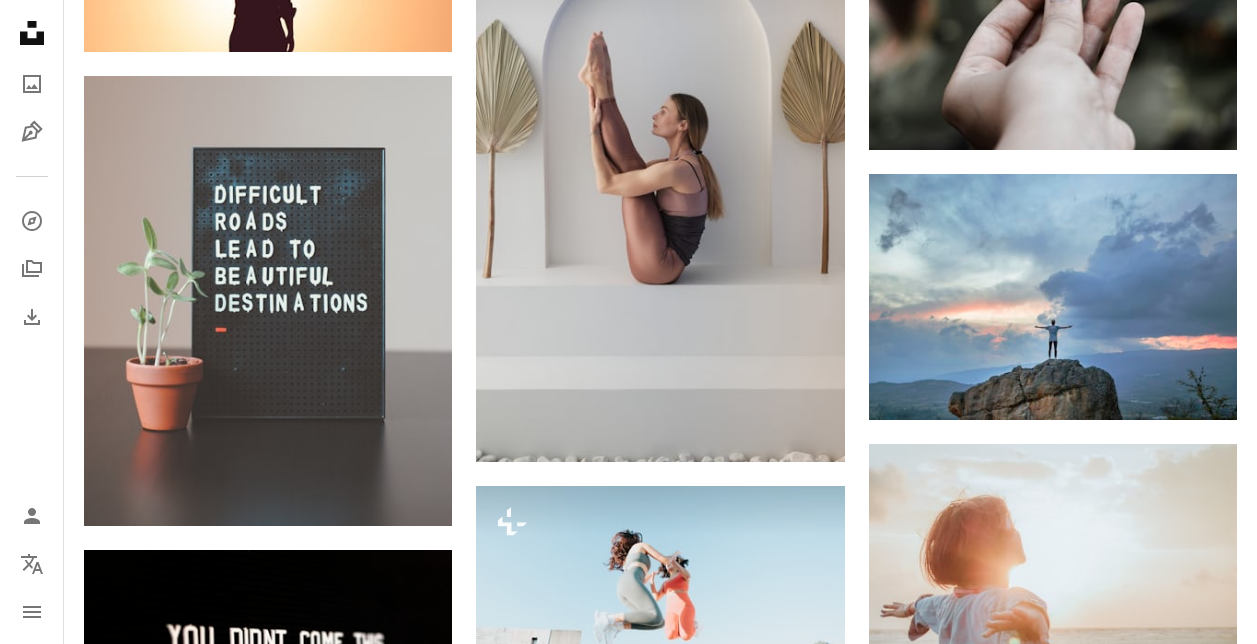 click at bounding box center [1053, 923] 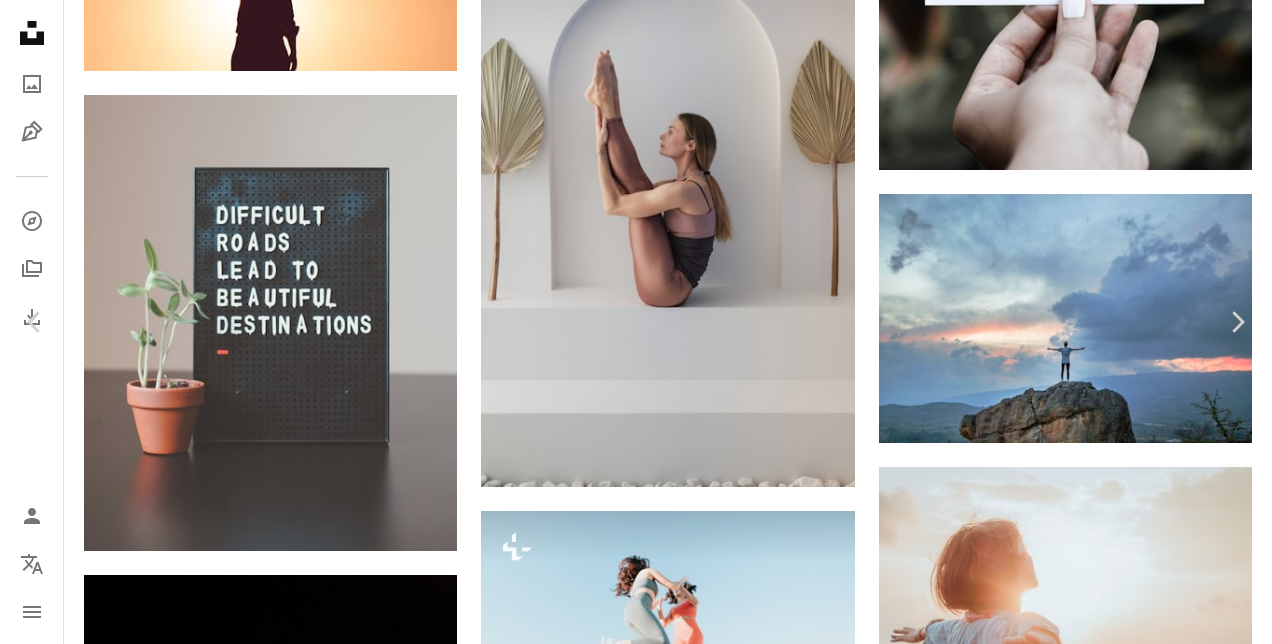 click on "Download free" at bounding box center (1077, 5184) 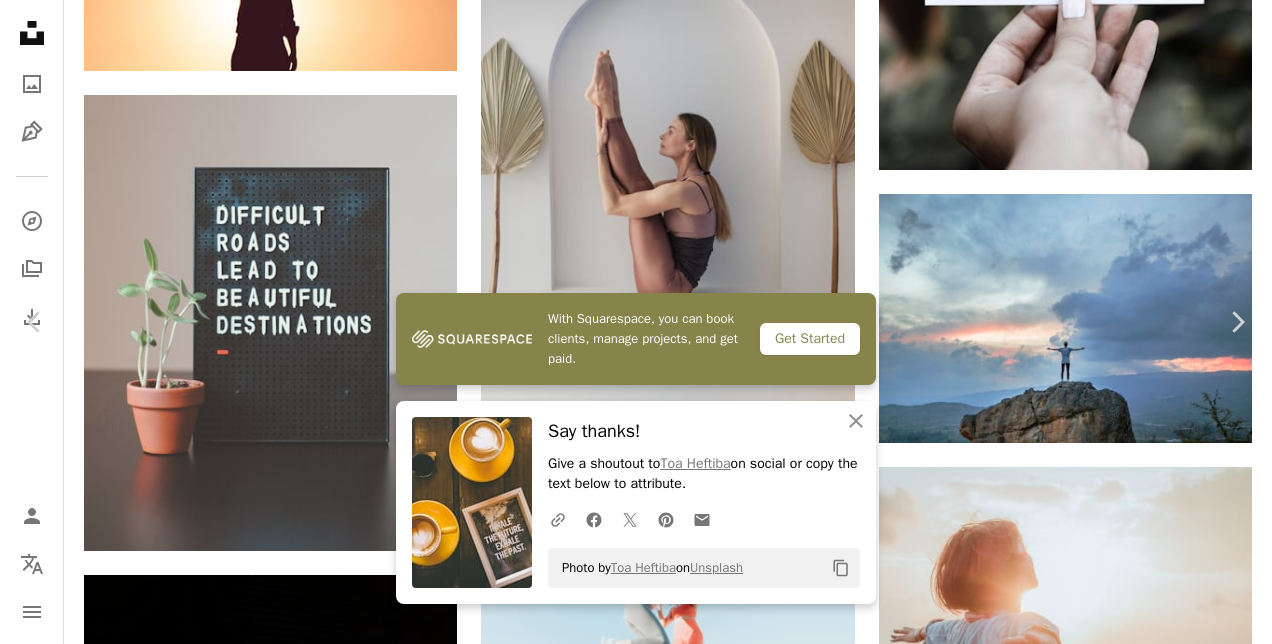 click on "An X shape" at bounding box center (20, 20) 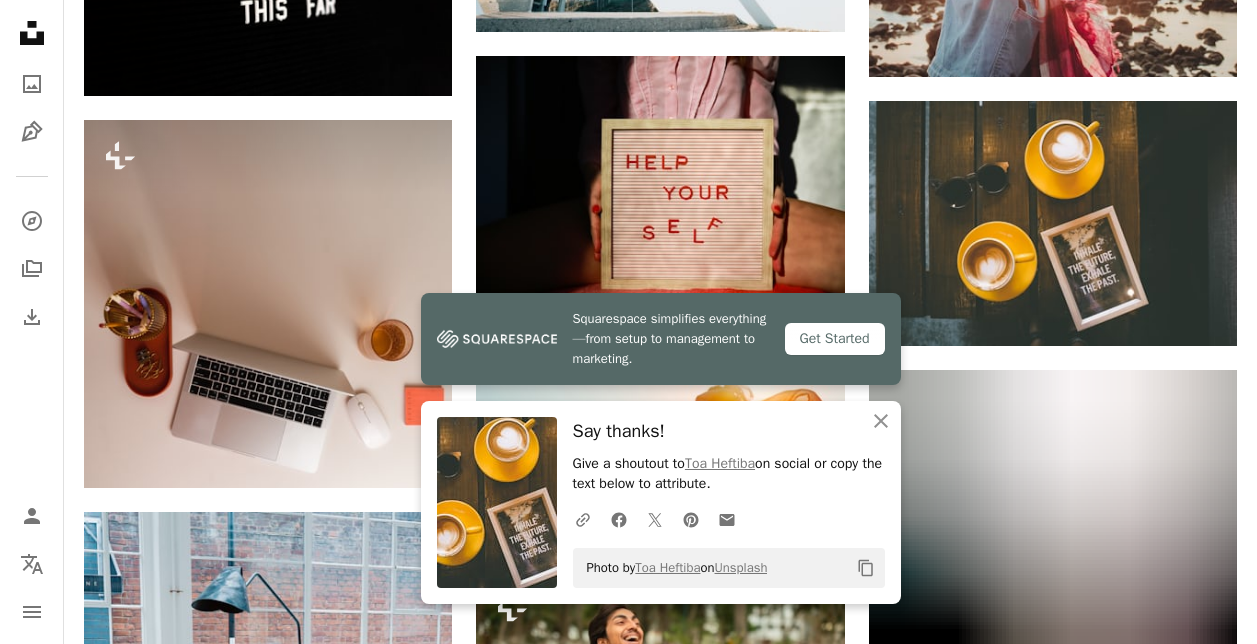 scroll, scrollTop: 2672, scrollLeft: 0, axis: vertical 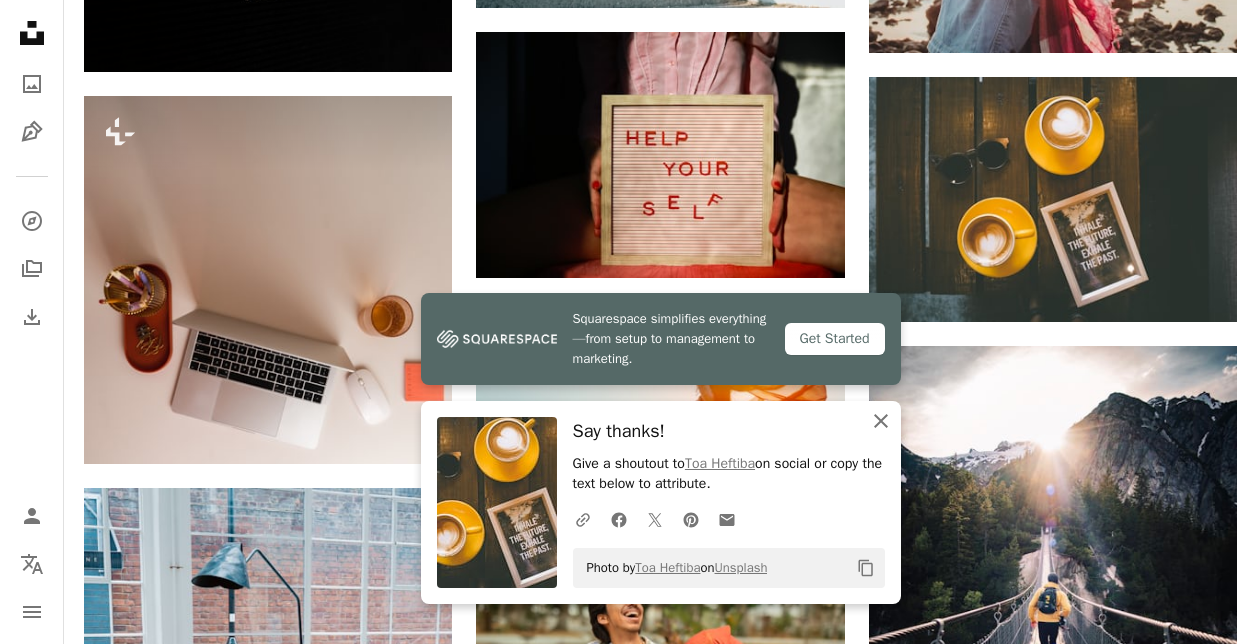 click 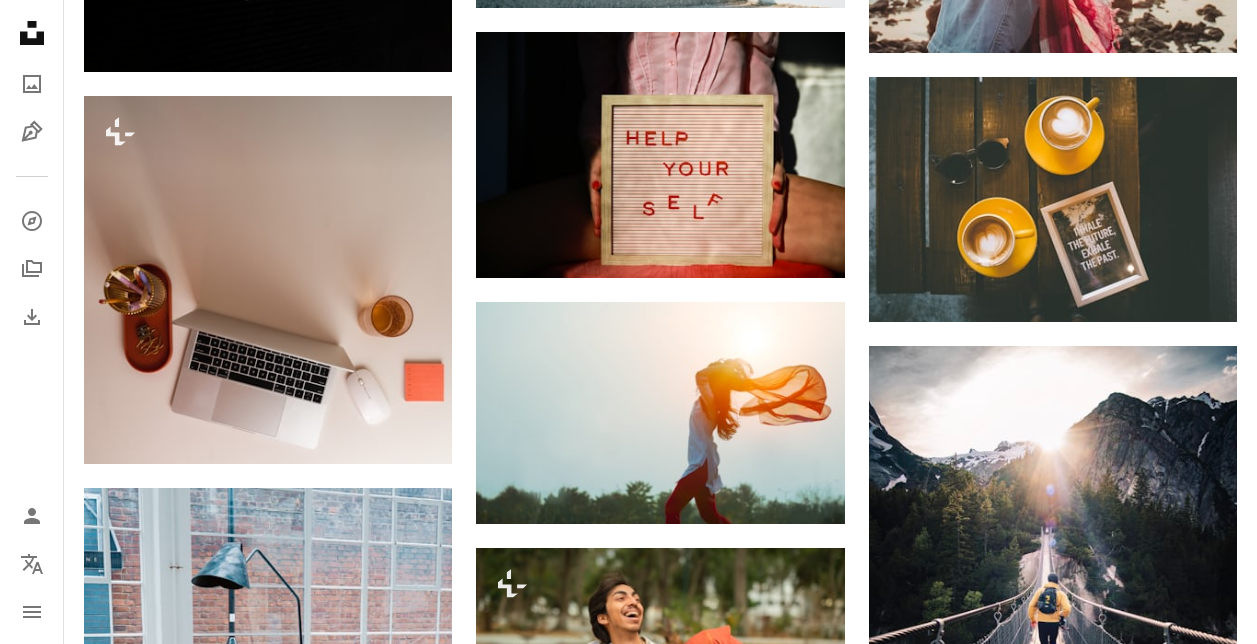 scroll, scrollTop: 3236, scrollLeft: 0, axis: vertical 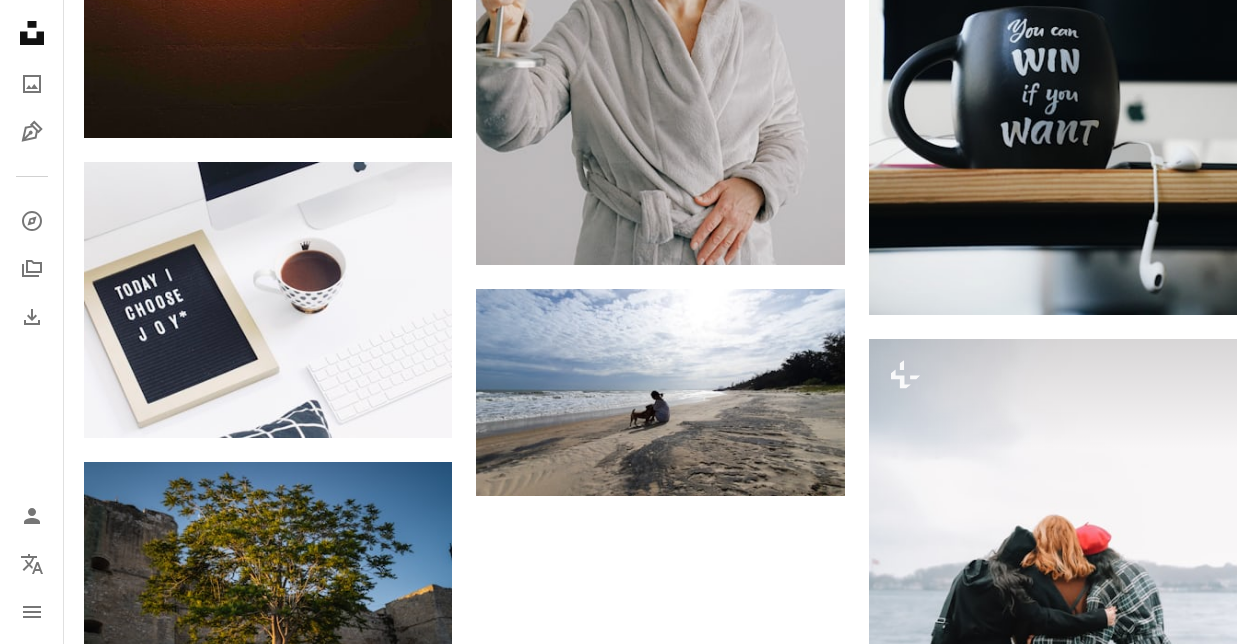 click on "Load more" at bounding box center (660, 1058) 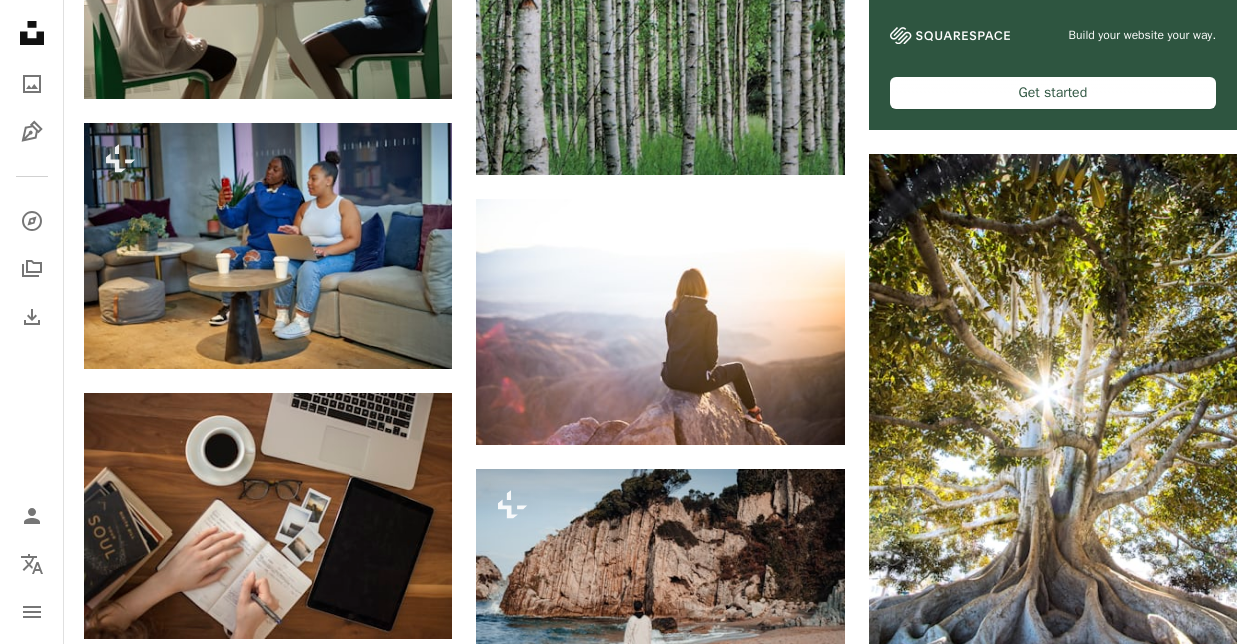 scroll, scrollTop: 0, scrollLeft: 0, axis: both 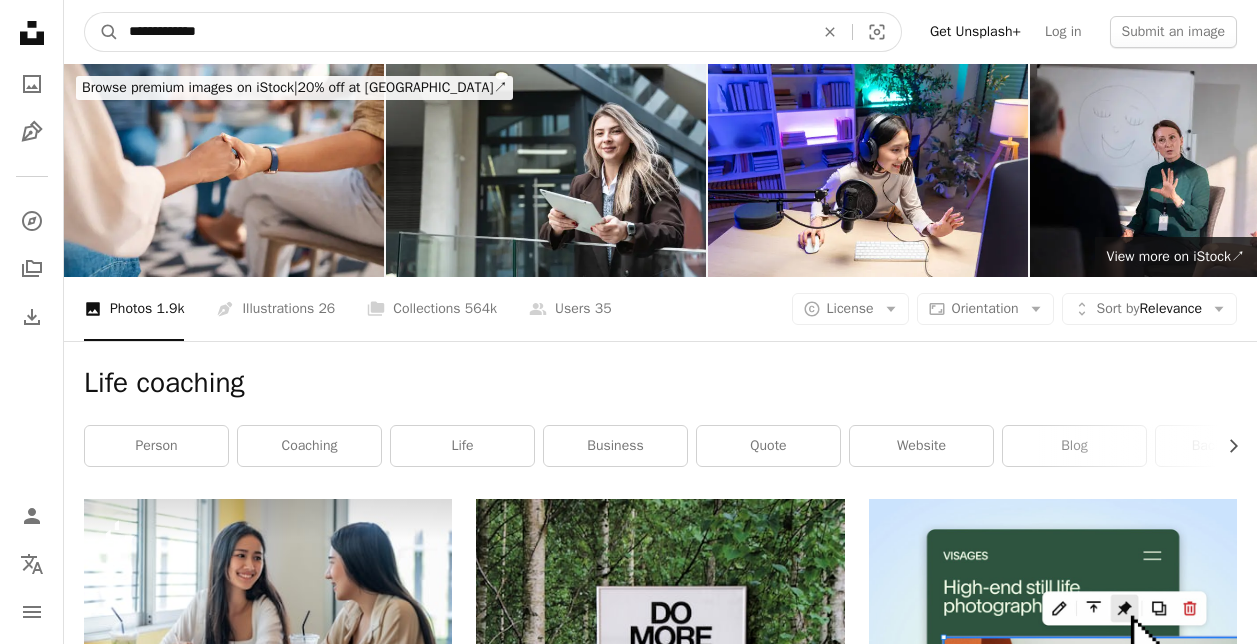 click on "**********" at bounding box center (463, 32) 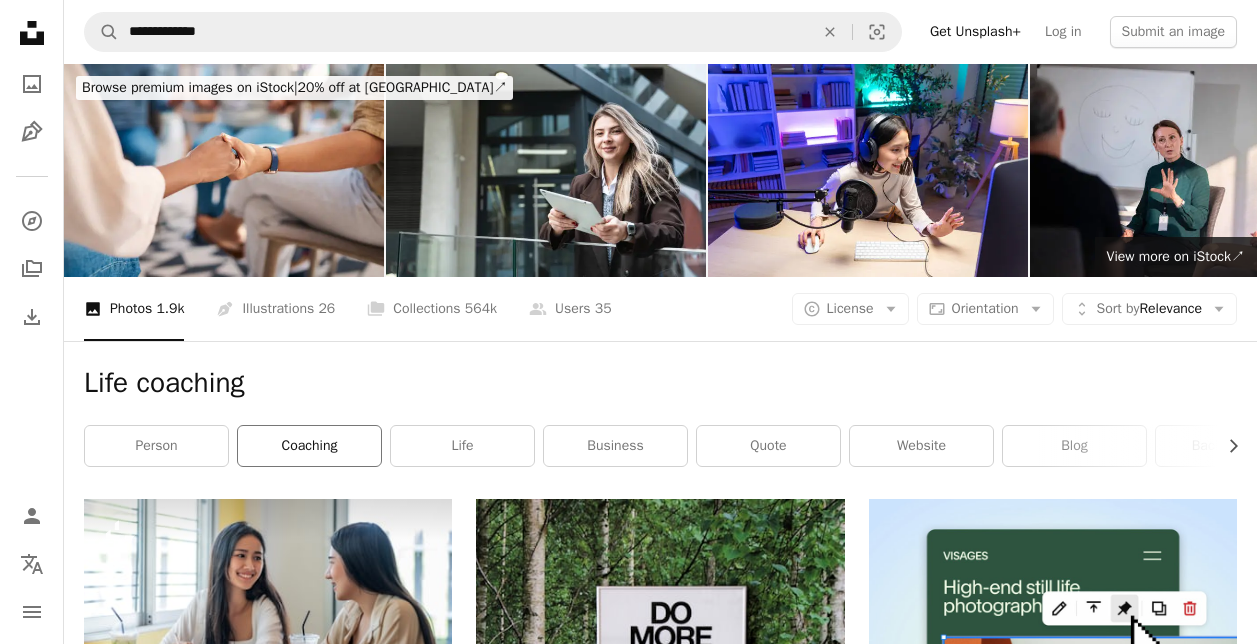 click on "coaching" at bounding box center (309, 446) 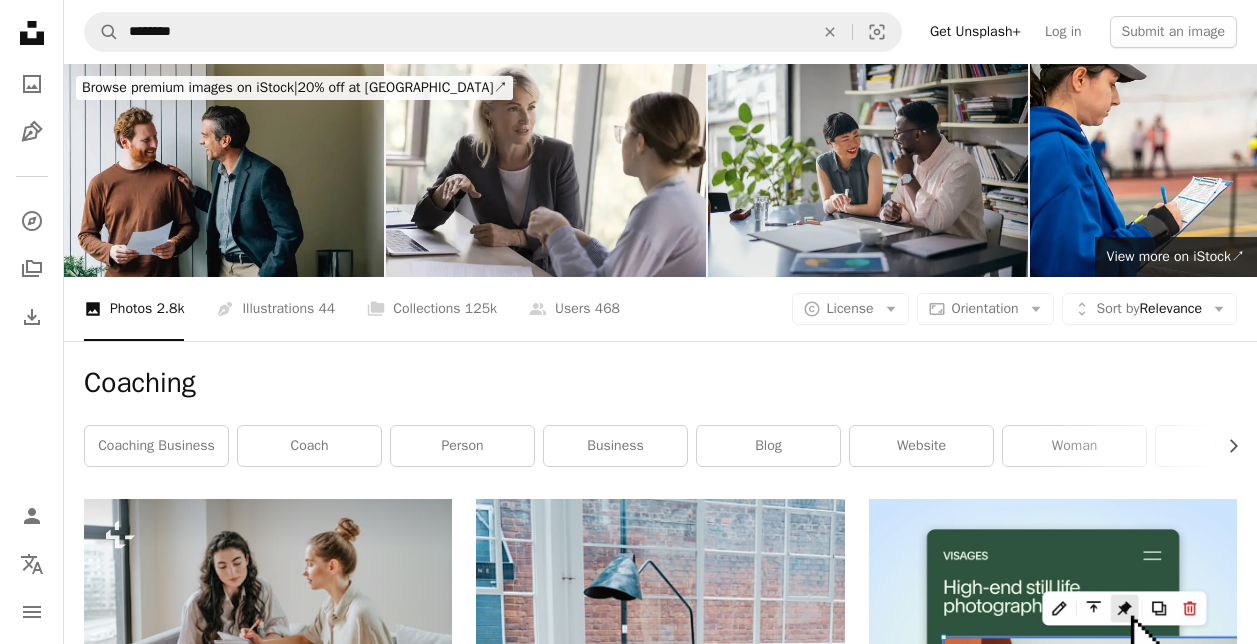 scroll, scrollTop: 563, scrollLeft: 0, axis: vertical 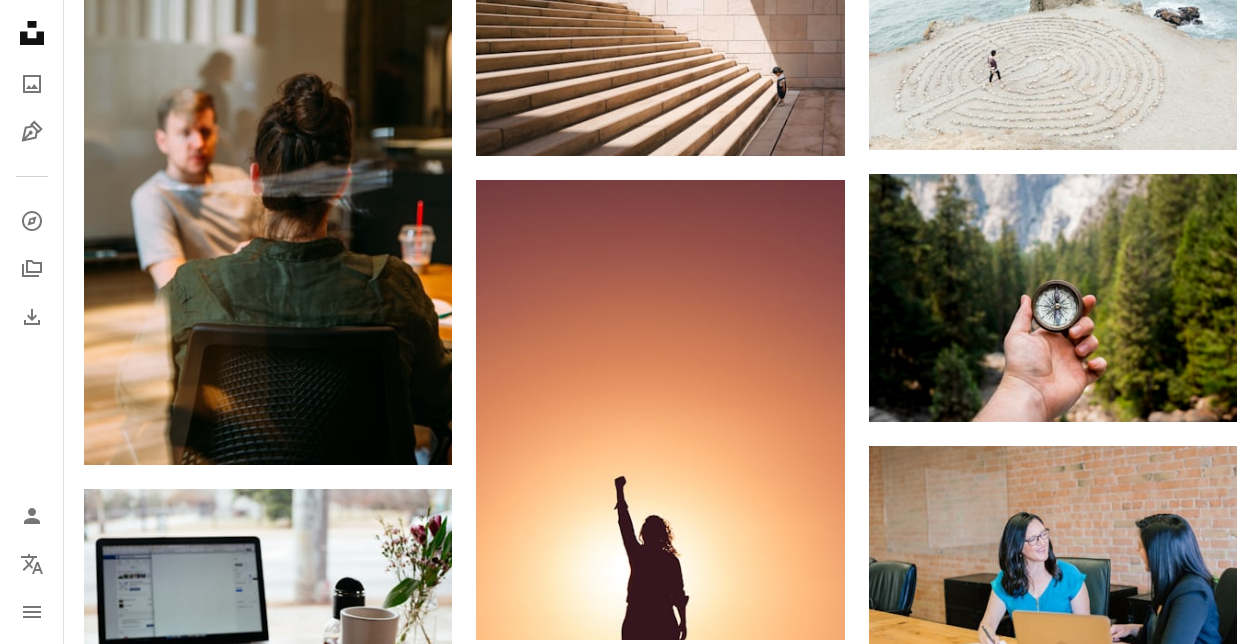 click at bounding box center (1053, 991) 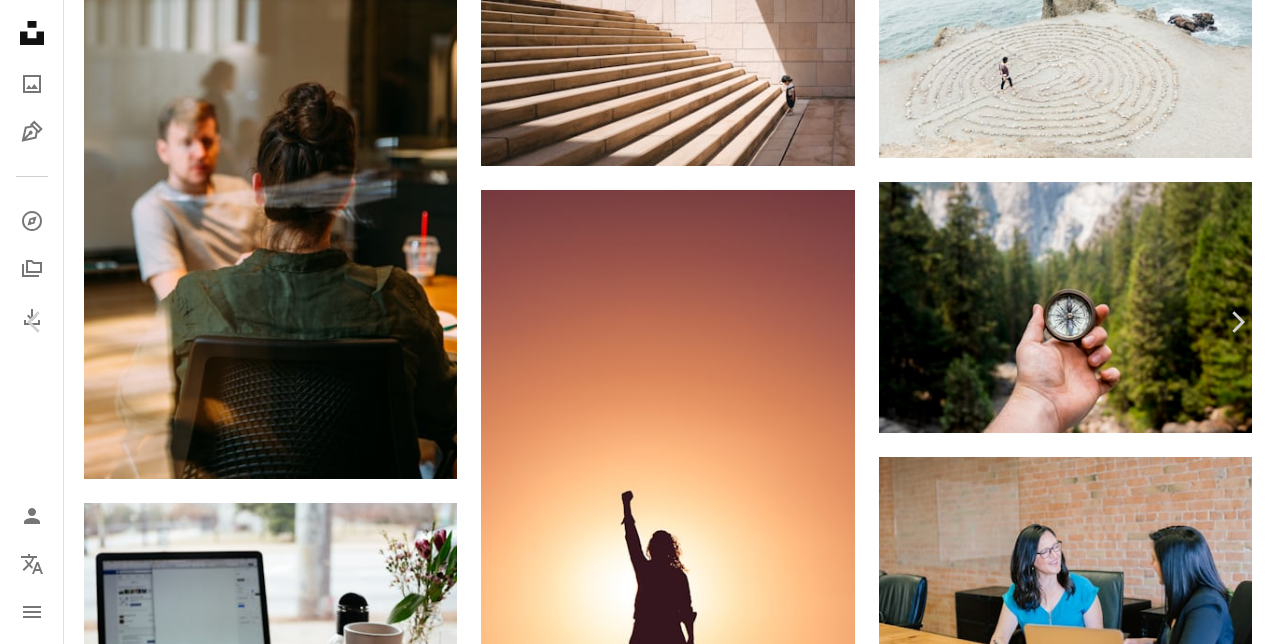 click on "A lock Download" at bounding box center (1115, 3289) 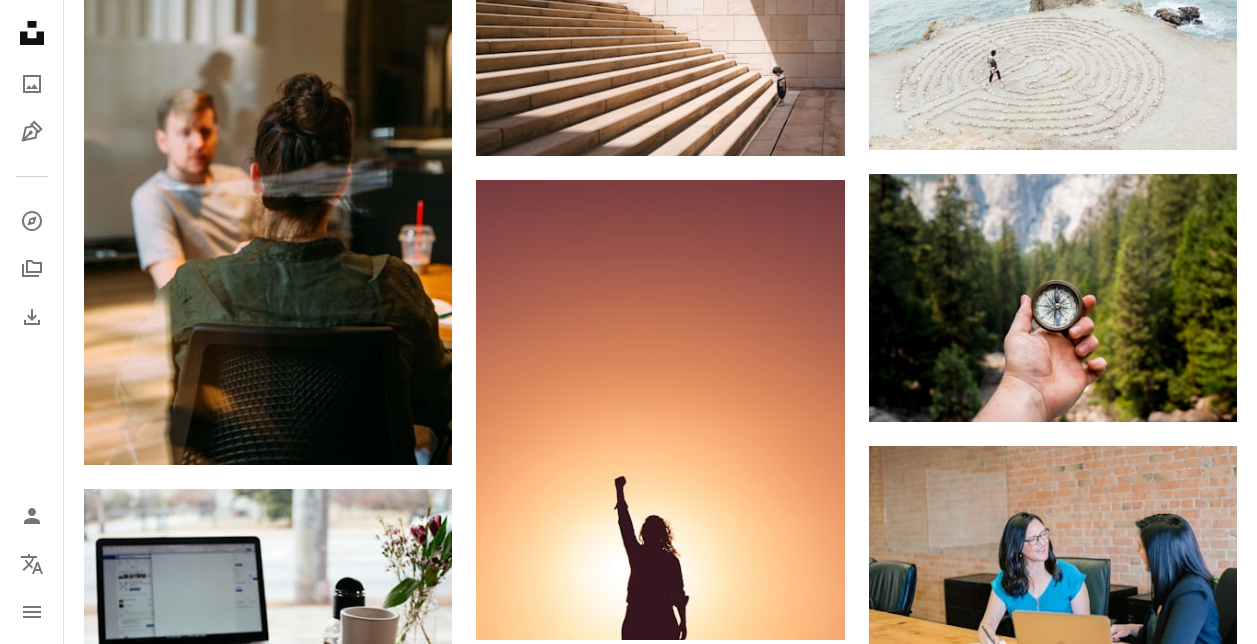 scroll, scrollTop: 1690, scrollLeft: 0, axis: vertical 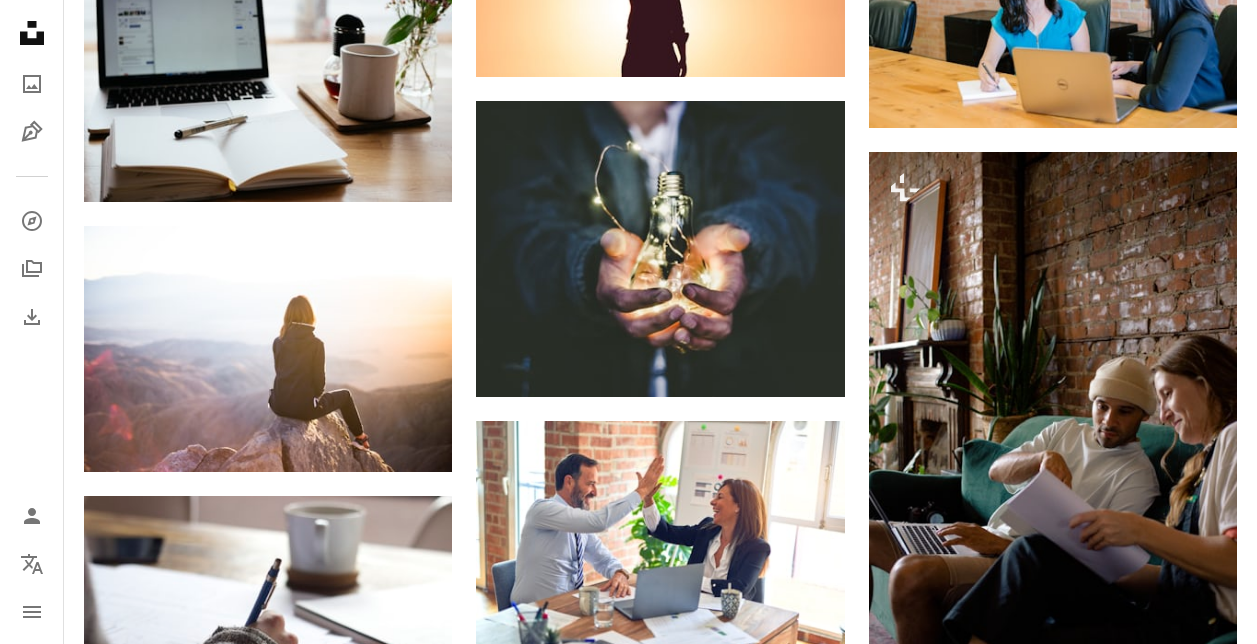 click at bounding box center [1053, 1005] 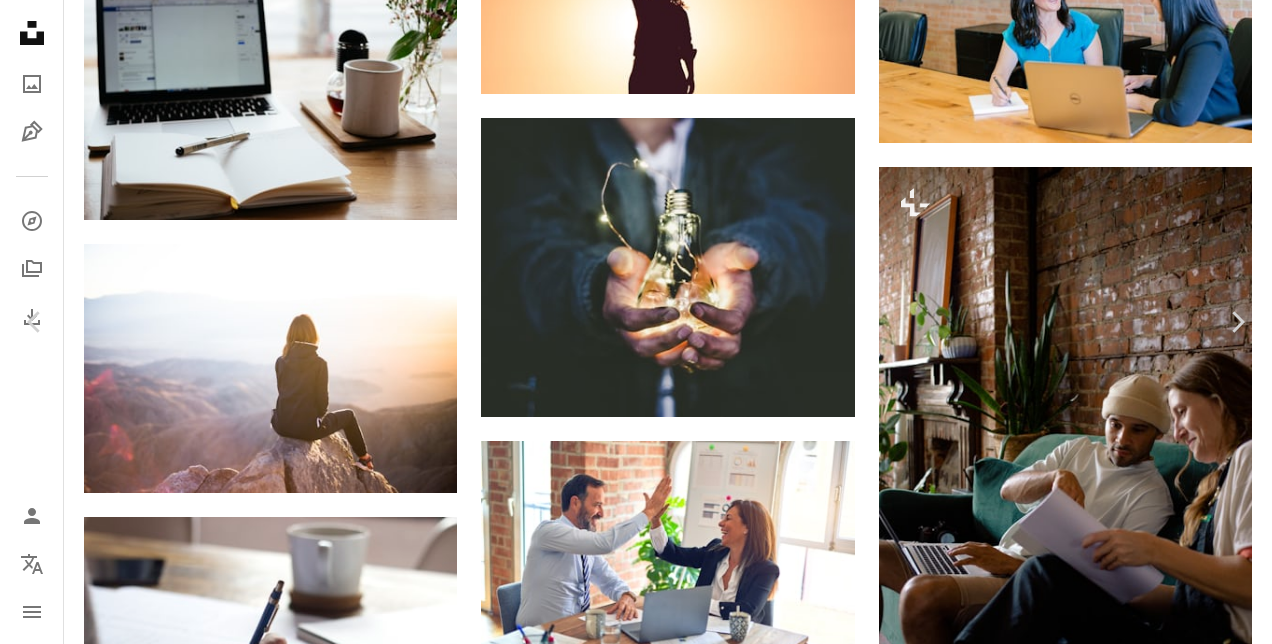 click on "An X shape" at bounding box center (20, 20) 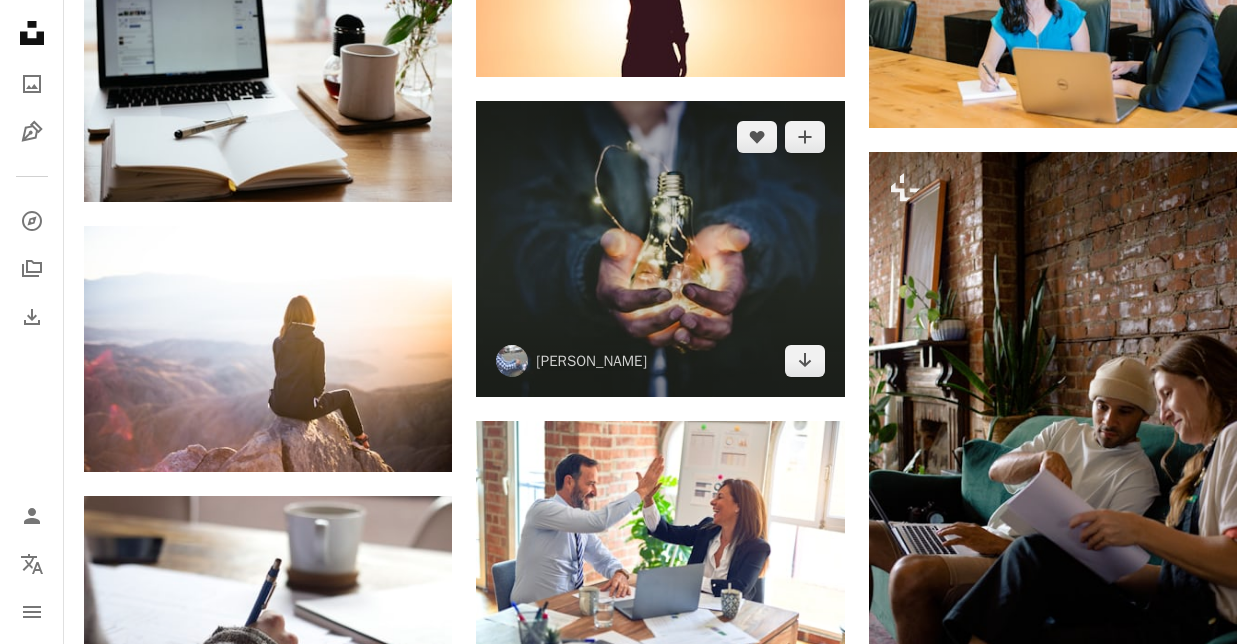 click at bounding box center (660, 249) 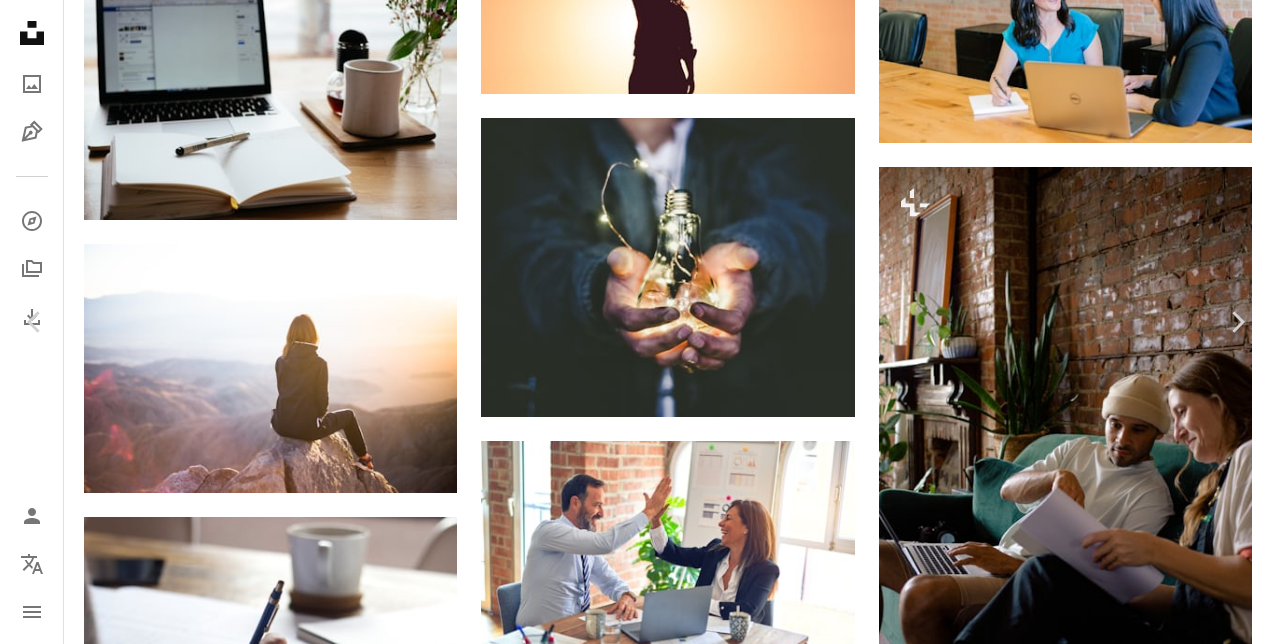 click on "Download free" at bounding box center (1077, 2726) 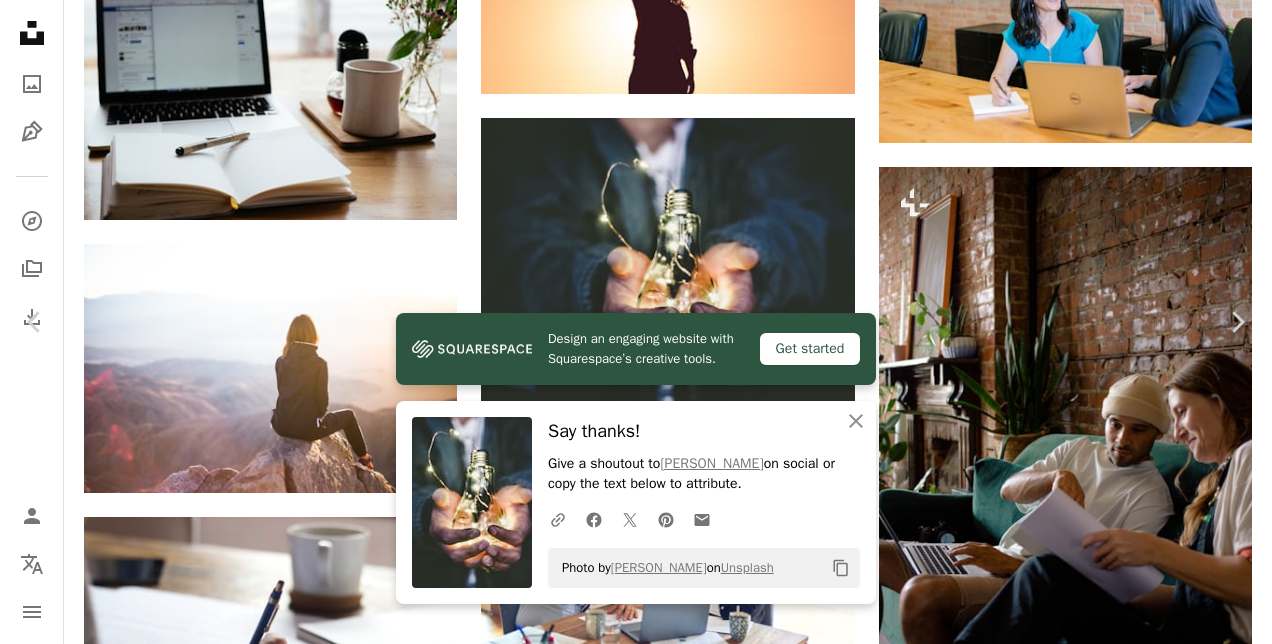 click on "An X shape" at bounding box center (20, 20) 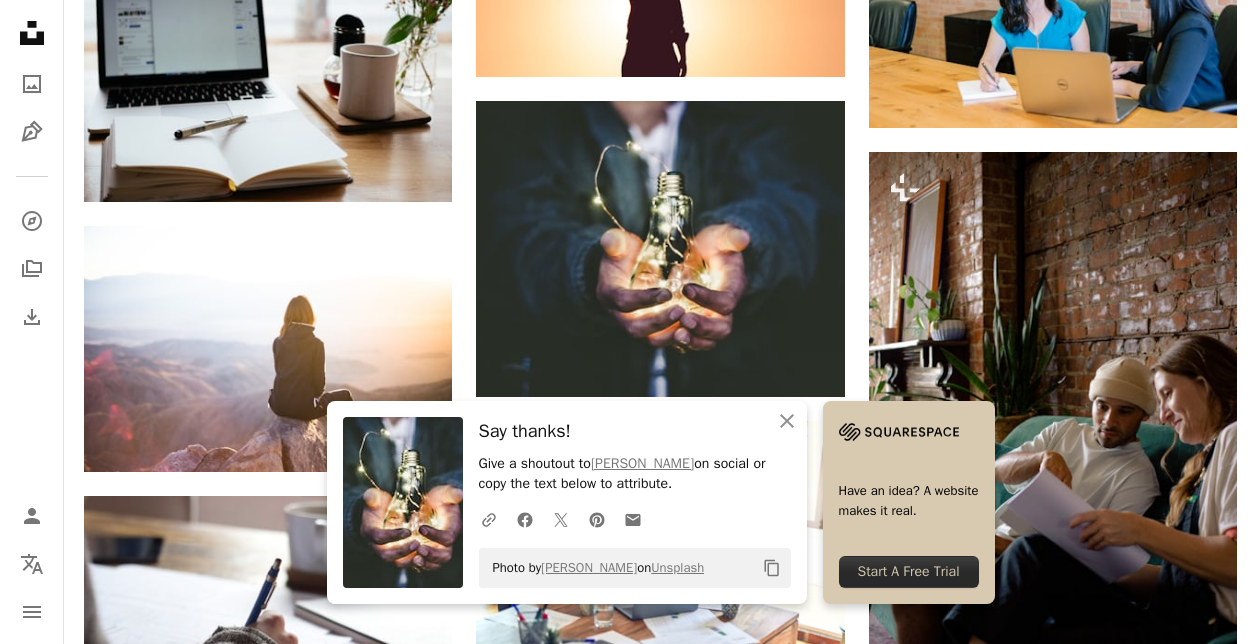 scroll, scrollTop: 2254, scrollLeft: 0, axis: vertical 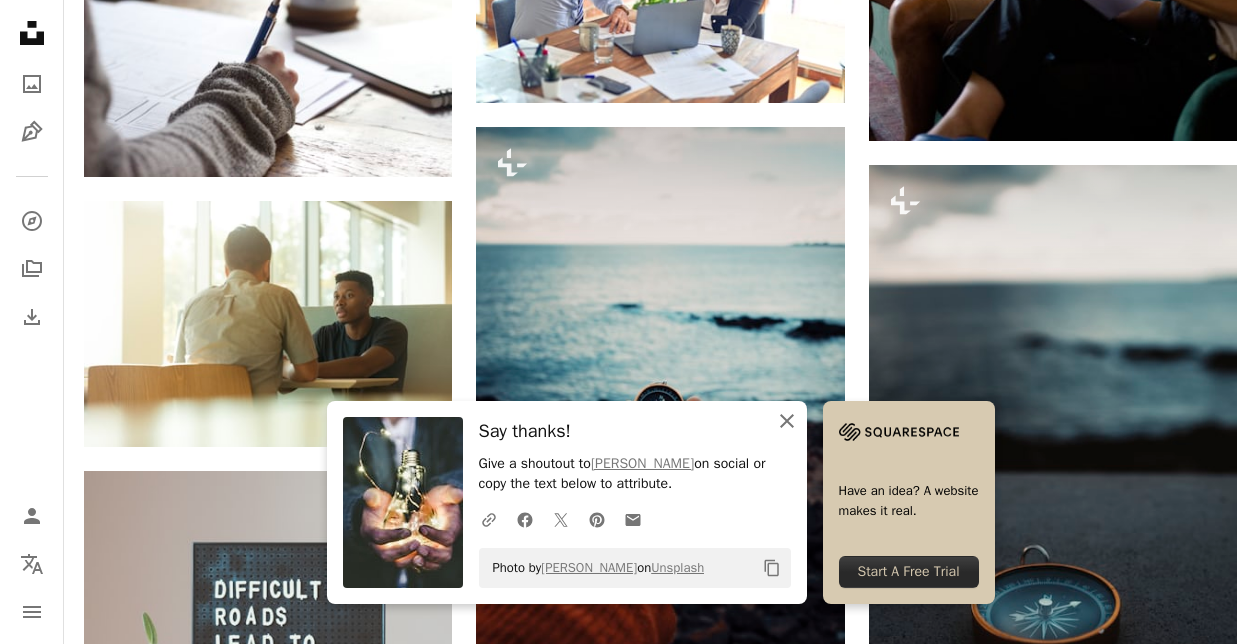 click on "An X shape" 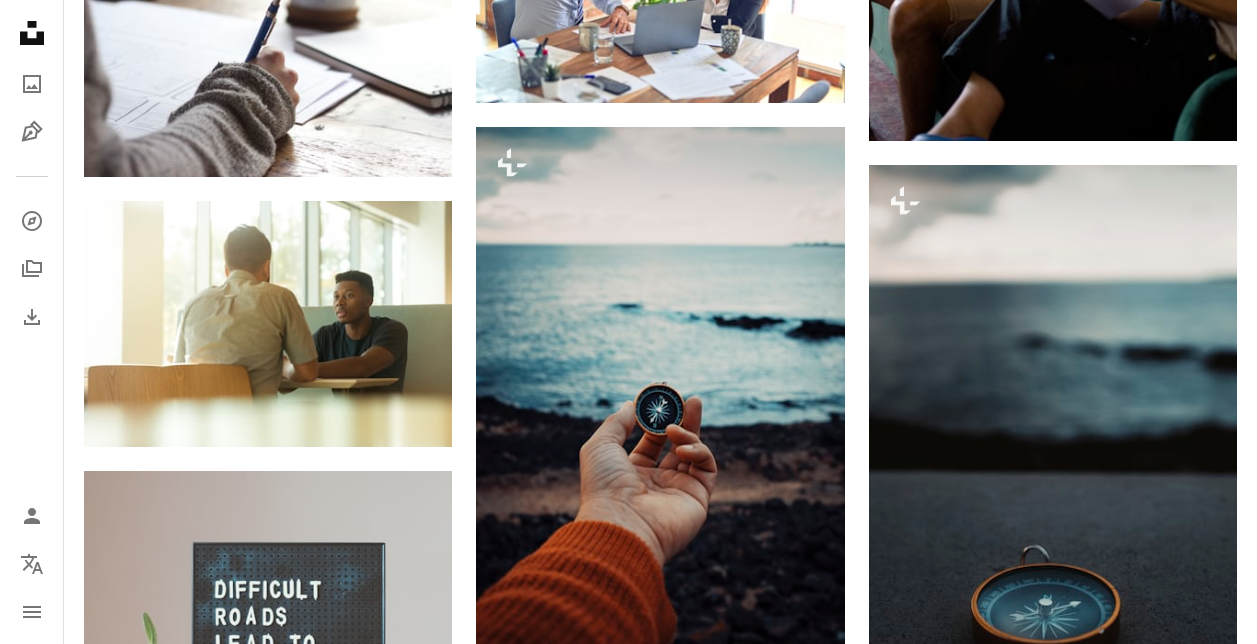 scroll, scrollTop: 2762, scrollLeft: 0, axis: vertical 